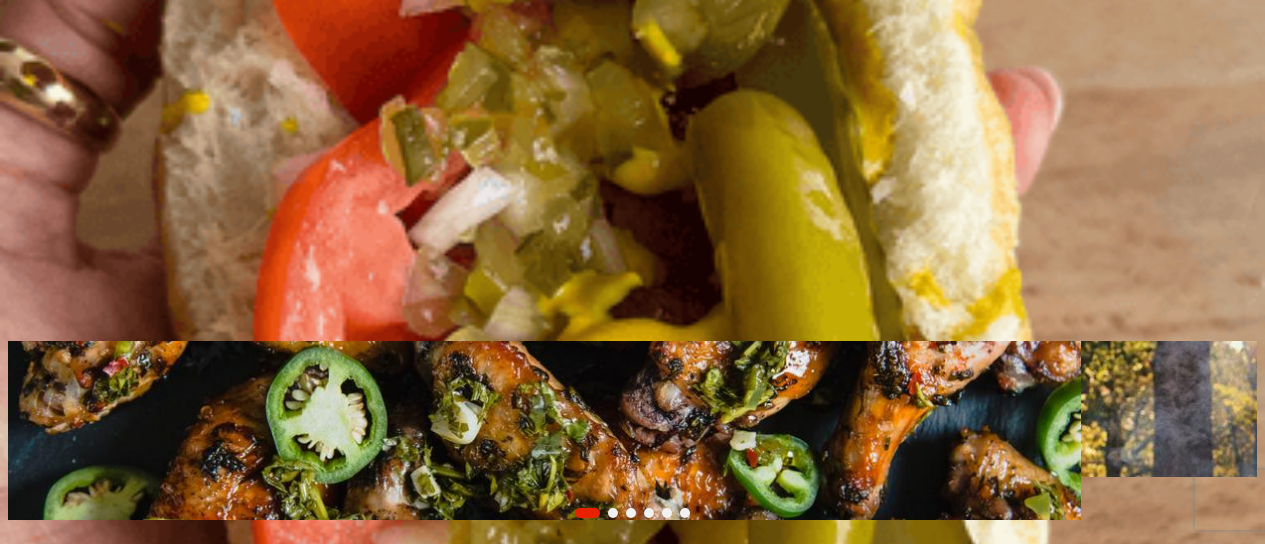 scroll, scrollTop: 0, scrollLeft: 0, axis: both 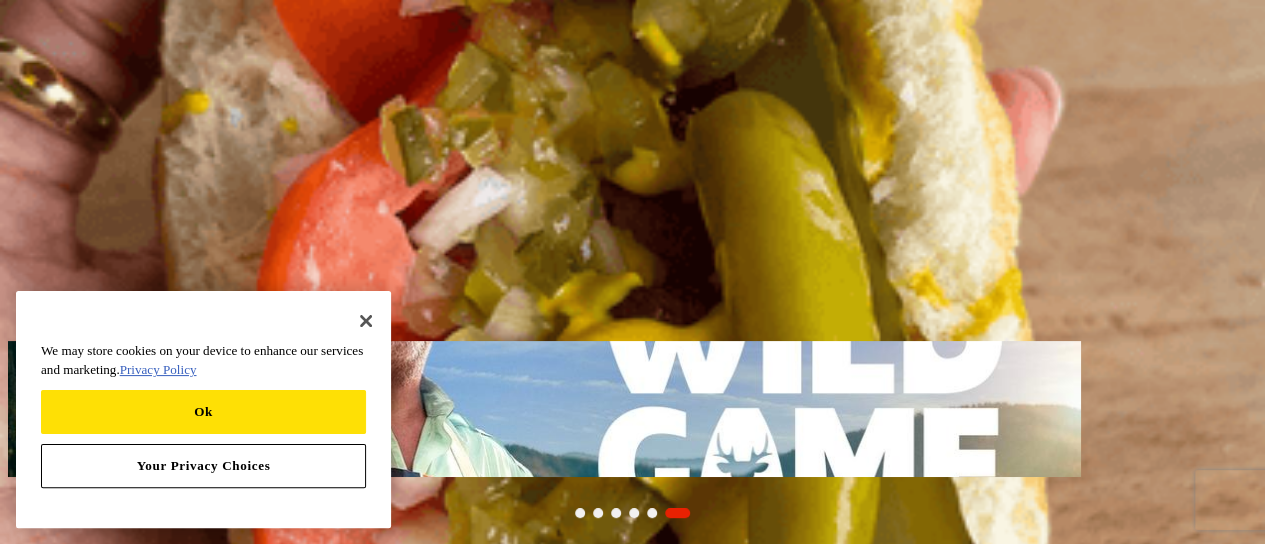 click on "Shows" at bounding box center (29, 253) 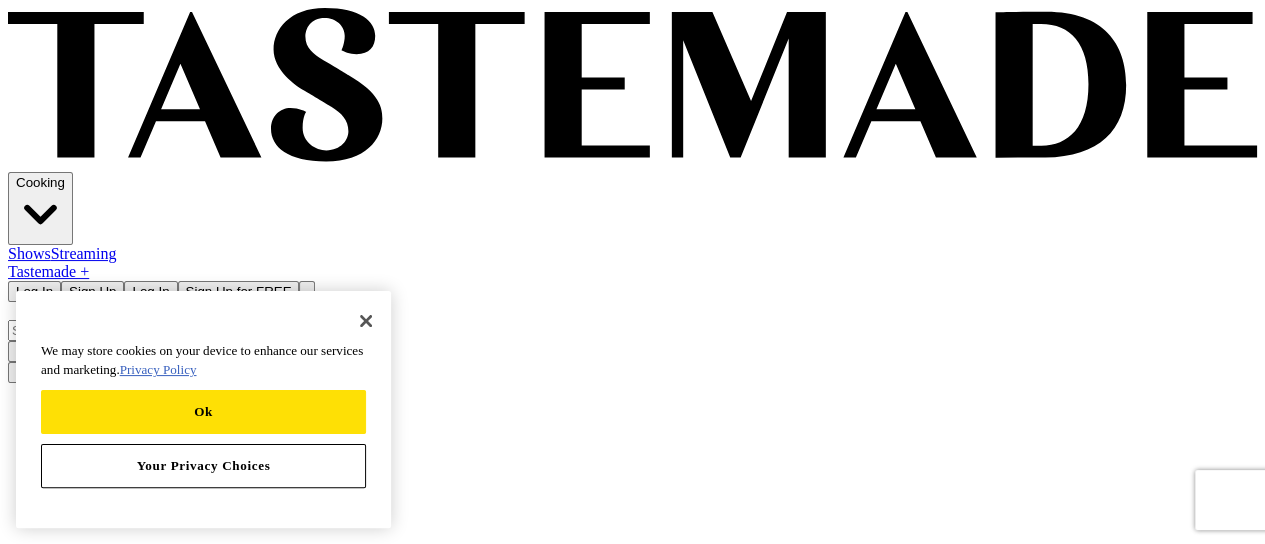 click on "Streaming" at bounding box center (84, 253) 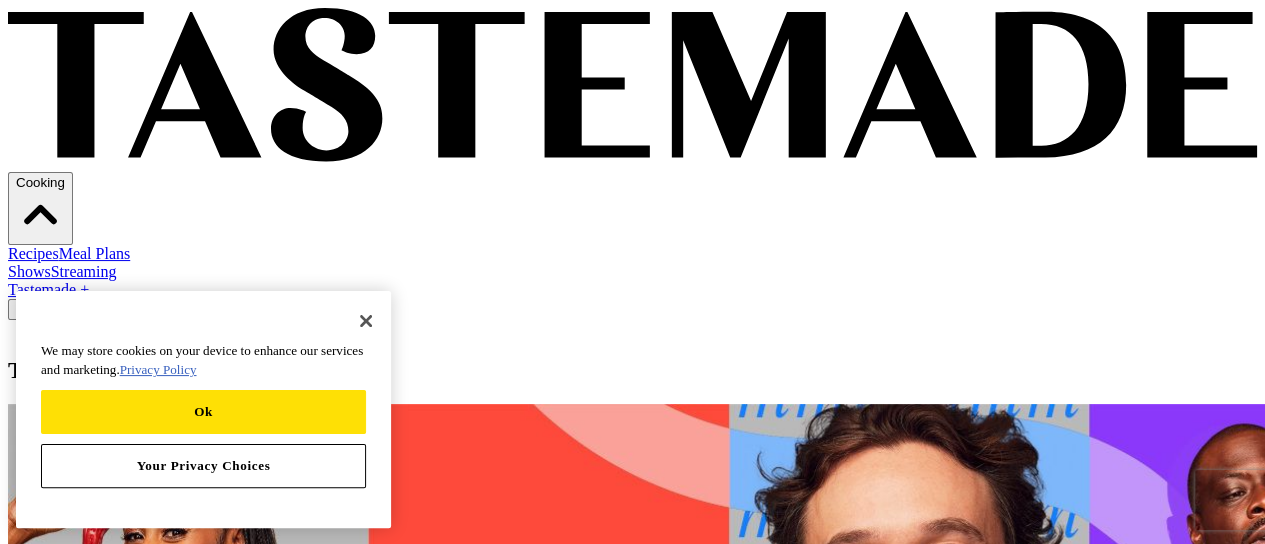click on "Recipes" at bounding box center (33, 253) 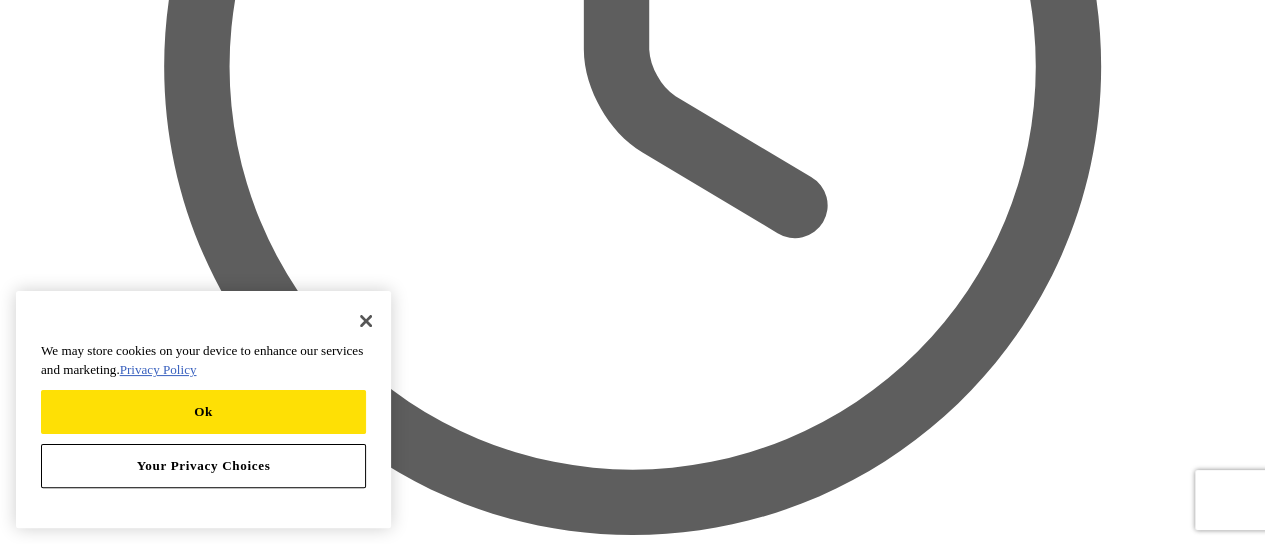 scroll, scrollTop: 1400, scrollLeft: 0, axis: vertical 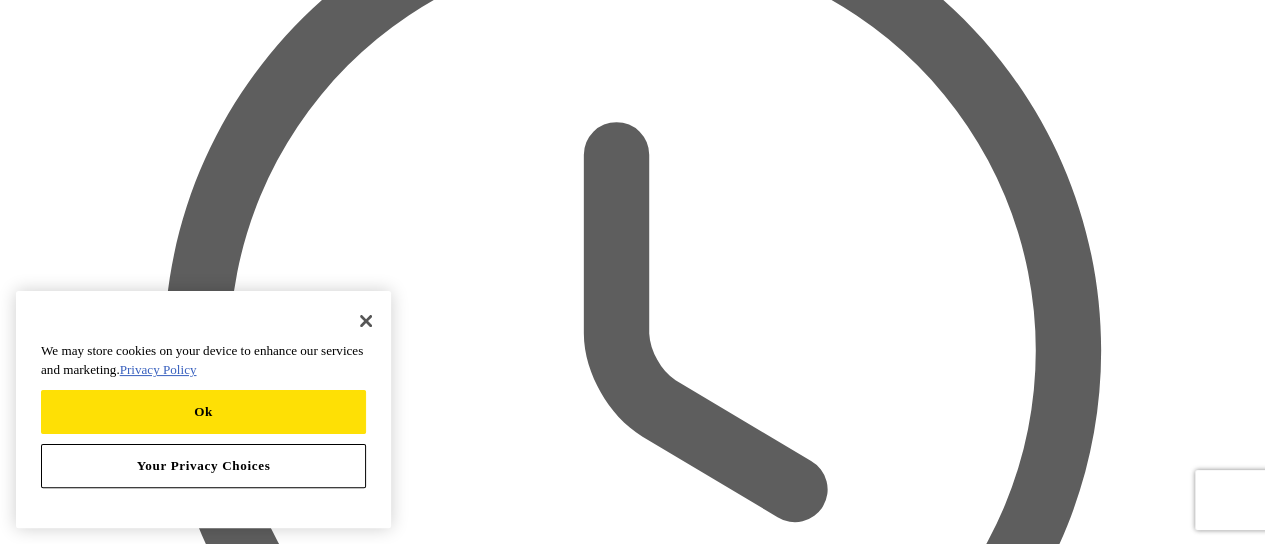 click on "View All Recipes" at bounding box center [64, 13399] 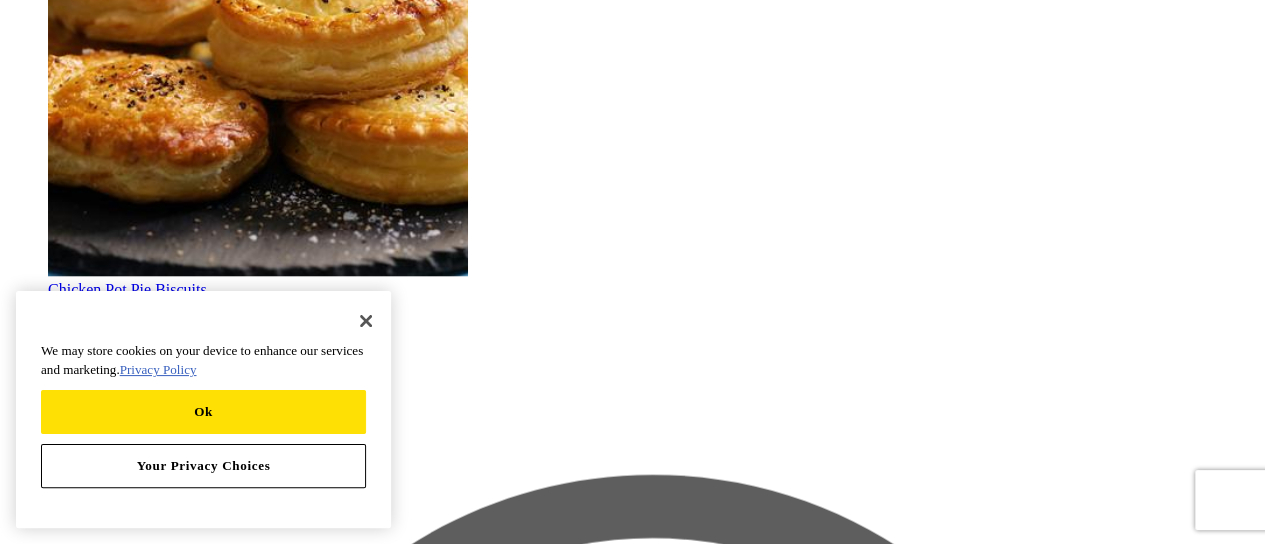 scroll, scrollTop: 2000, scrollLeft: 0, axis: vertical 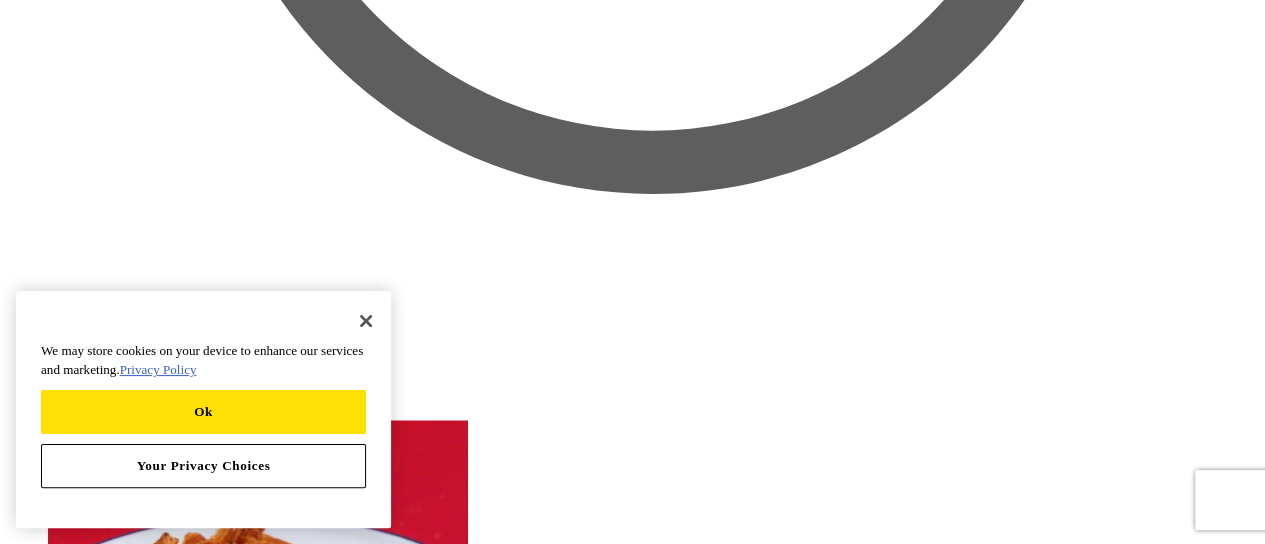 click on "Mushroom Spinach Quiche" at bounding box center (136, 135239) 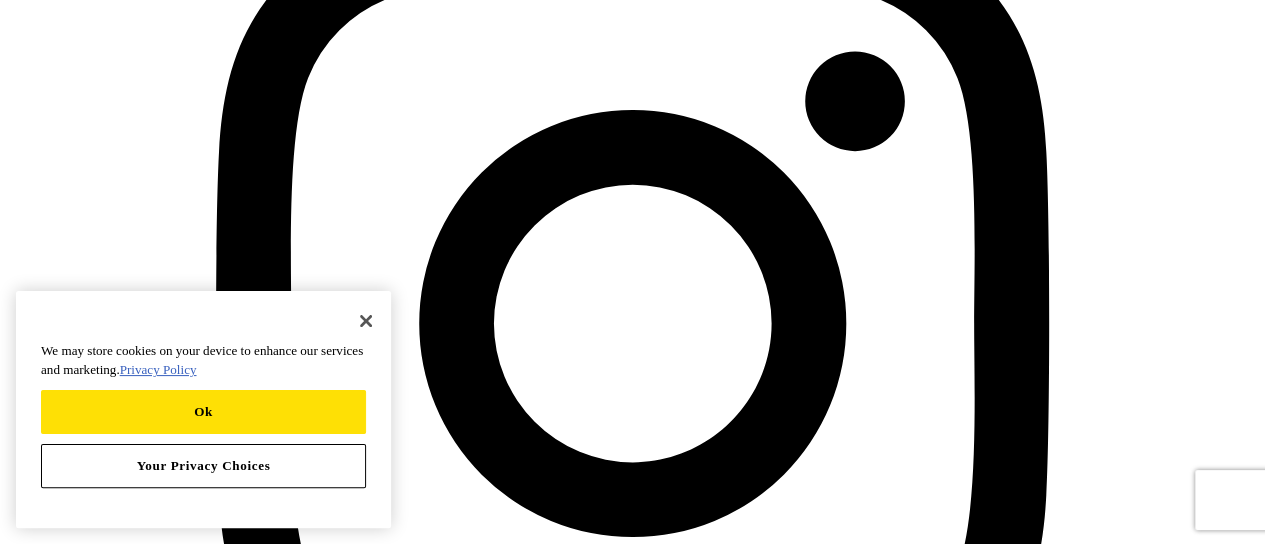 scroll, scrollTop: 0, scrollLeft: 0, axis: both 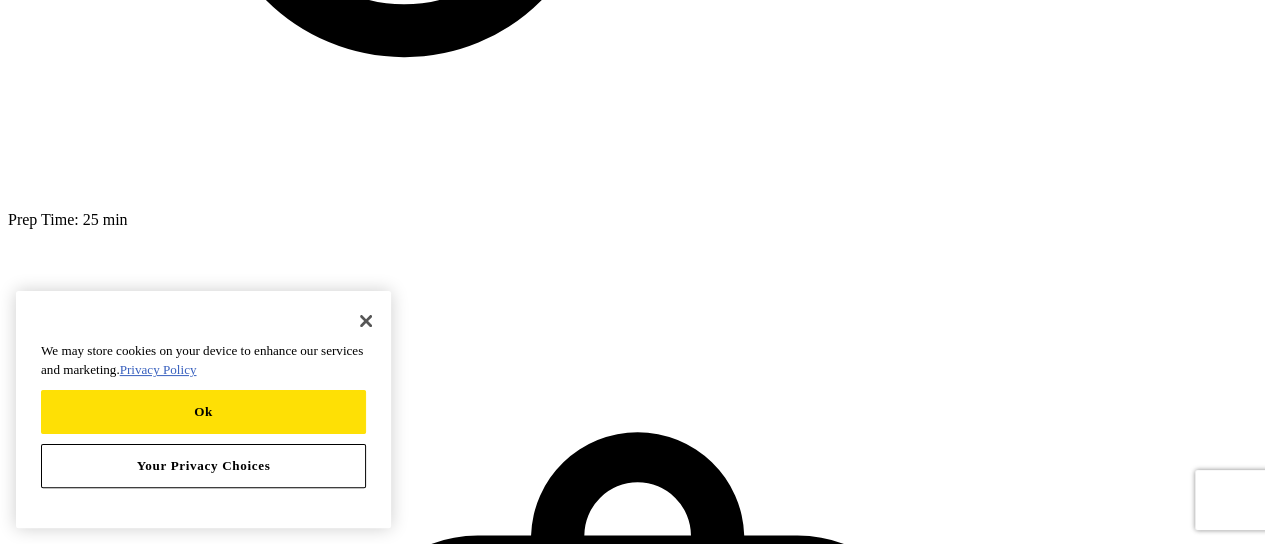 click on "Keep reading Get access to the full recipe and  12,000  more! Sign Up for Free Already have an account?  Log In" at bounding box center [632, 5048] 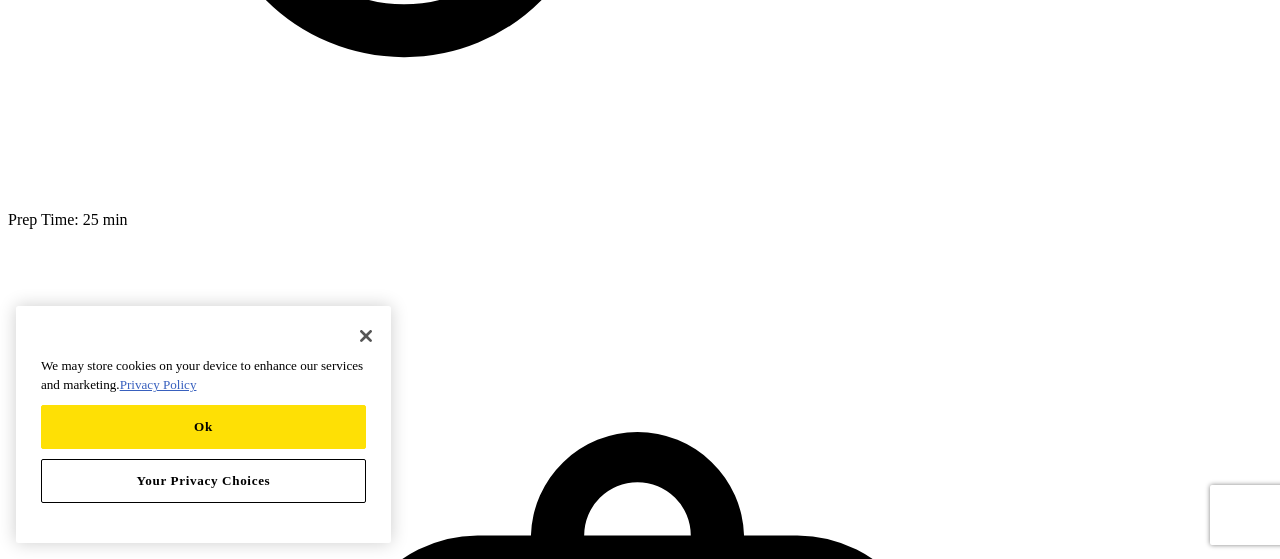 click at bounding box center [16, 16246] 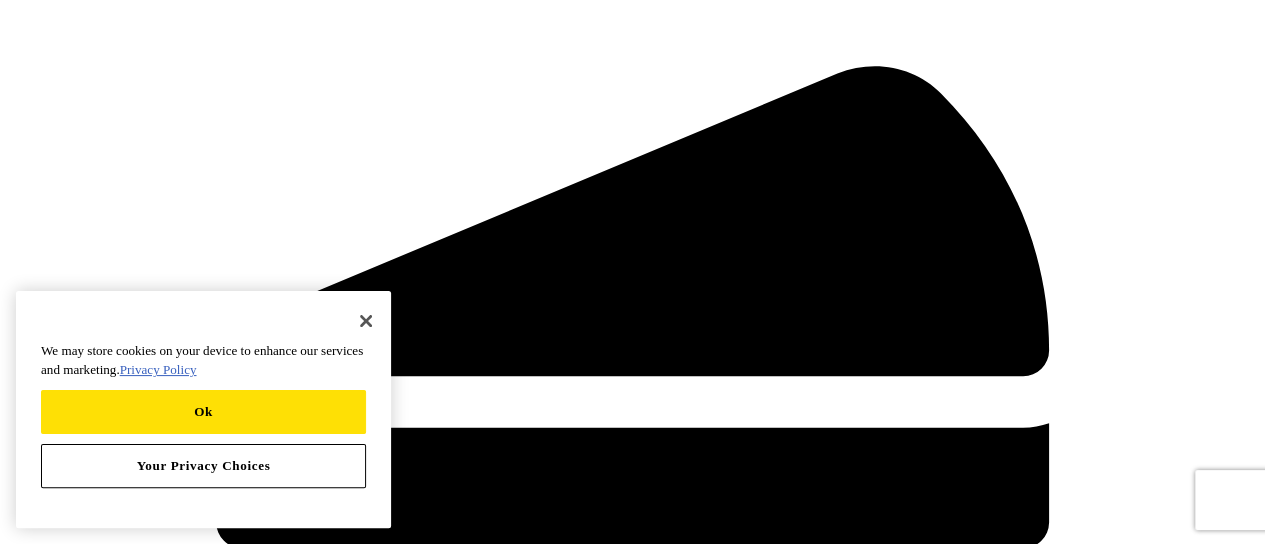 scroll, scrollTop: 3300, scrollLeft: 0, axis: vertical 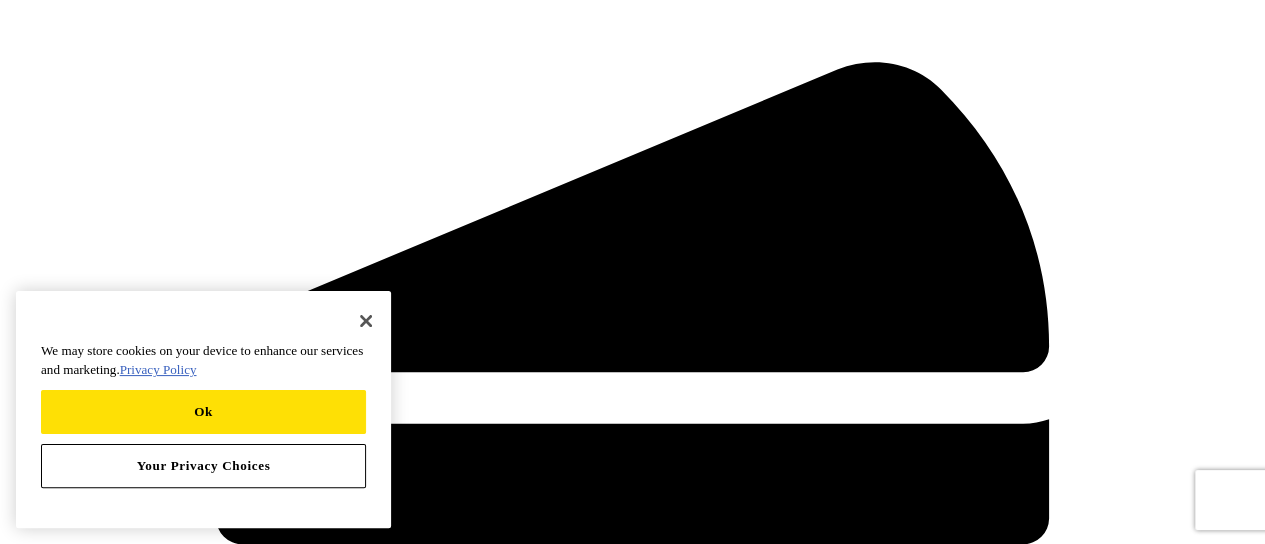 click on "Artichoke and Spinach Quiche" at bounding box center (2604, 5985) 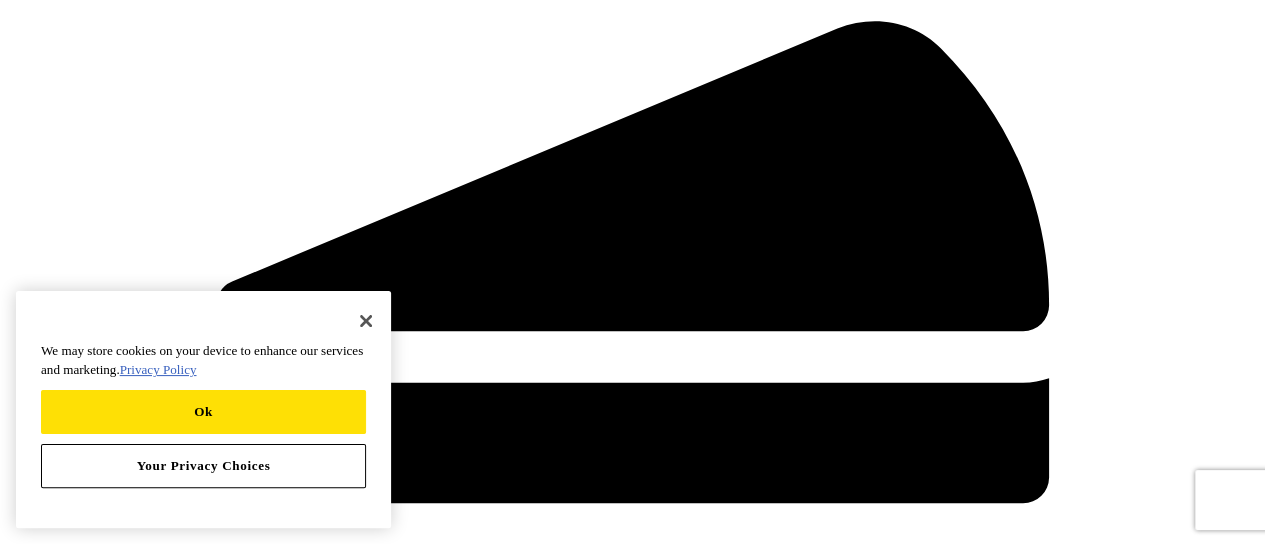 scroll, scrollTop: 0, scrollLeft: 0, axis: both 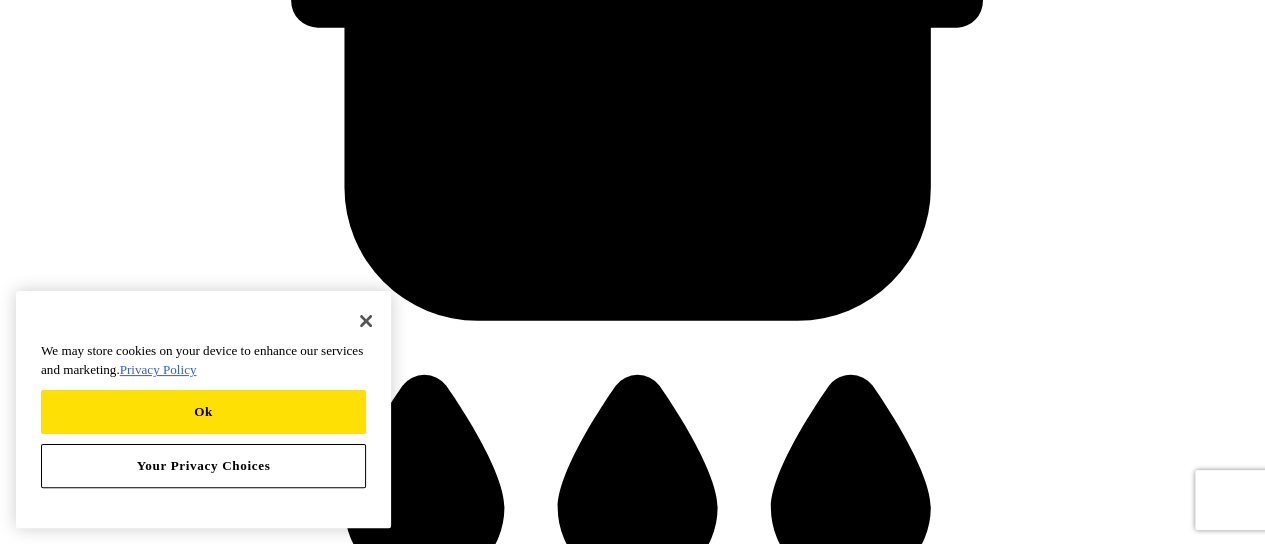 click on "Spinach Quiche" at bounding box center [3806, 6759] 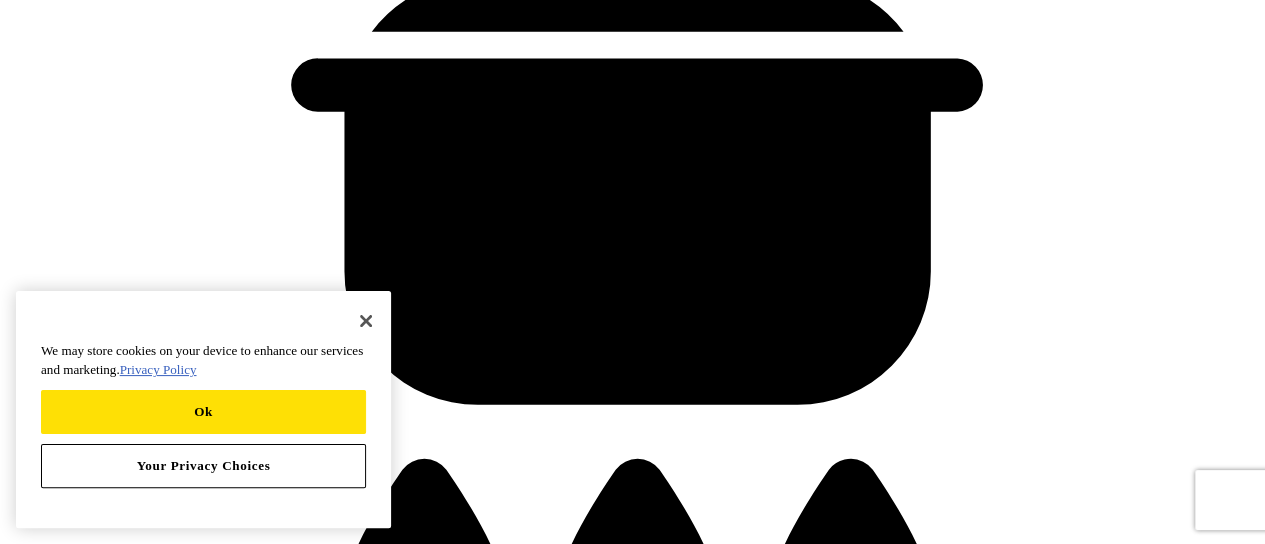 scroll, scrollTop: 0, scrollLeft: 0, axis: both 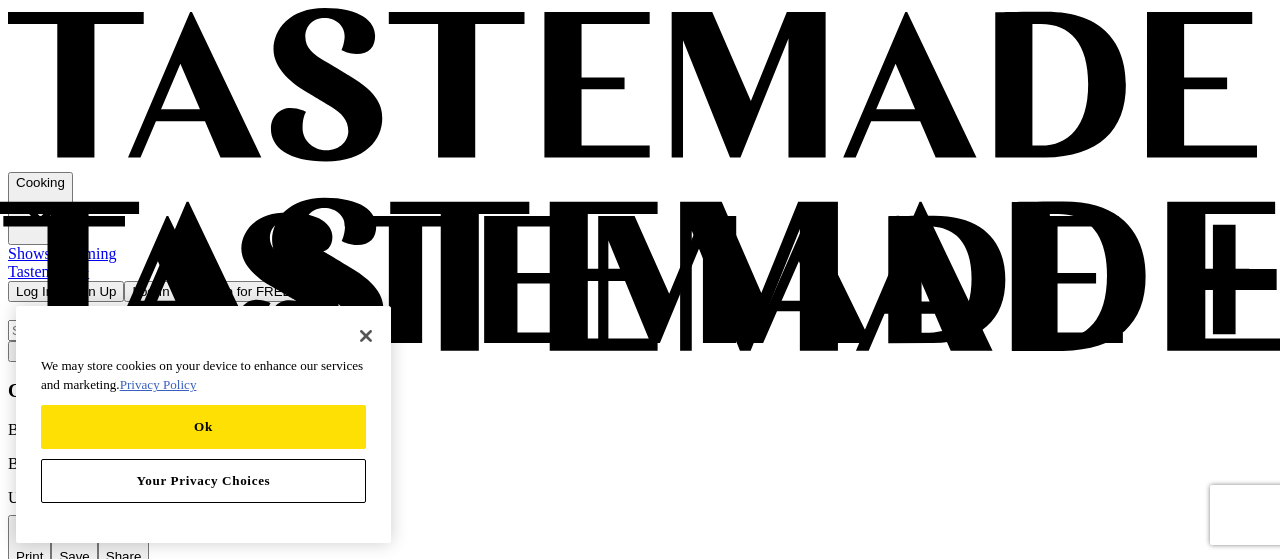 click at bounding box center (28, 17364) 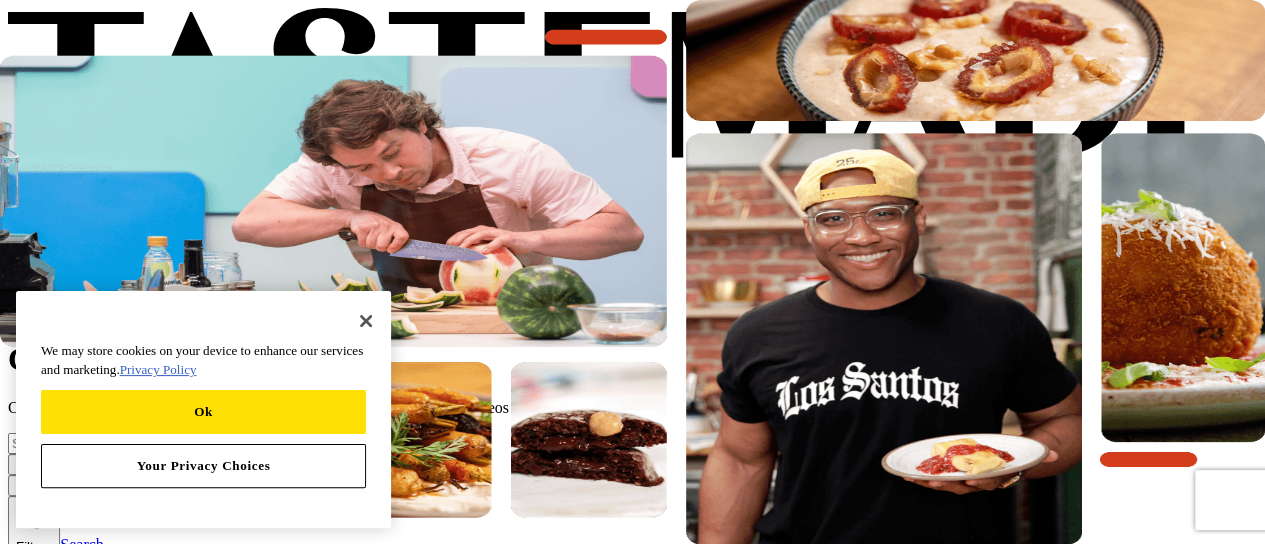 click on "Streaming" at bounding box center [84, 253] 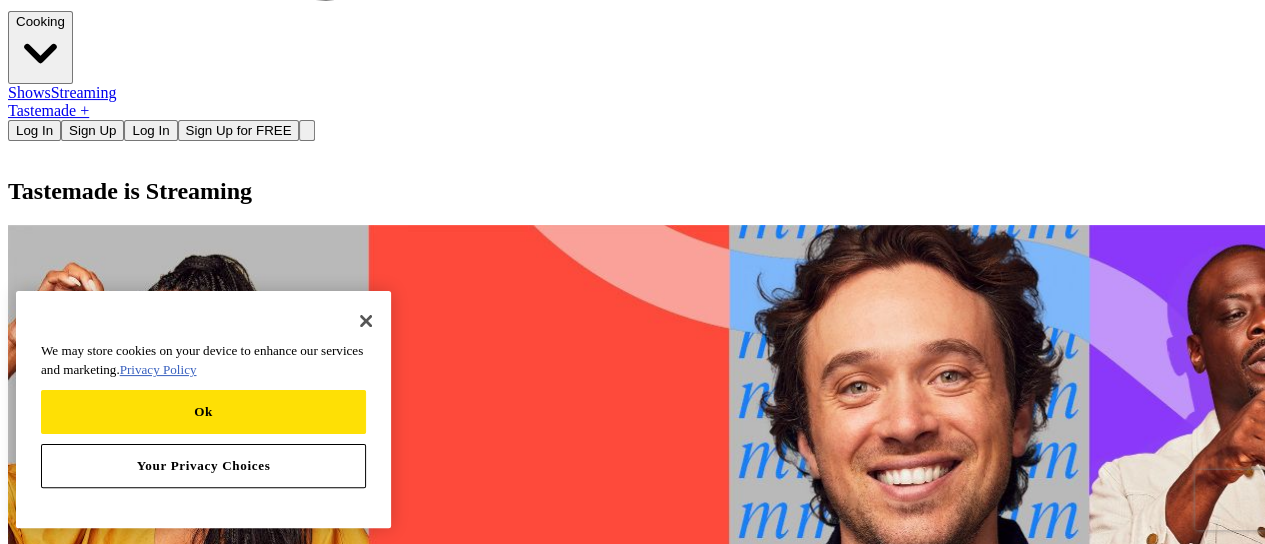 scroll, scrollTop: 0, scrollLeft: 0, axis: both 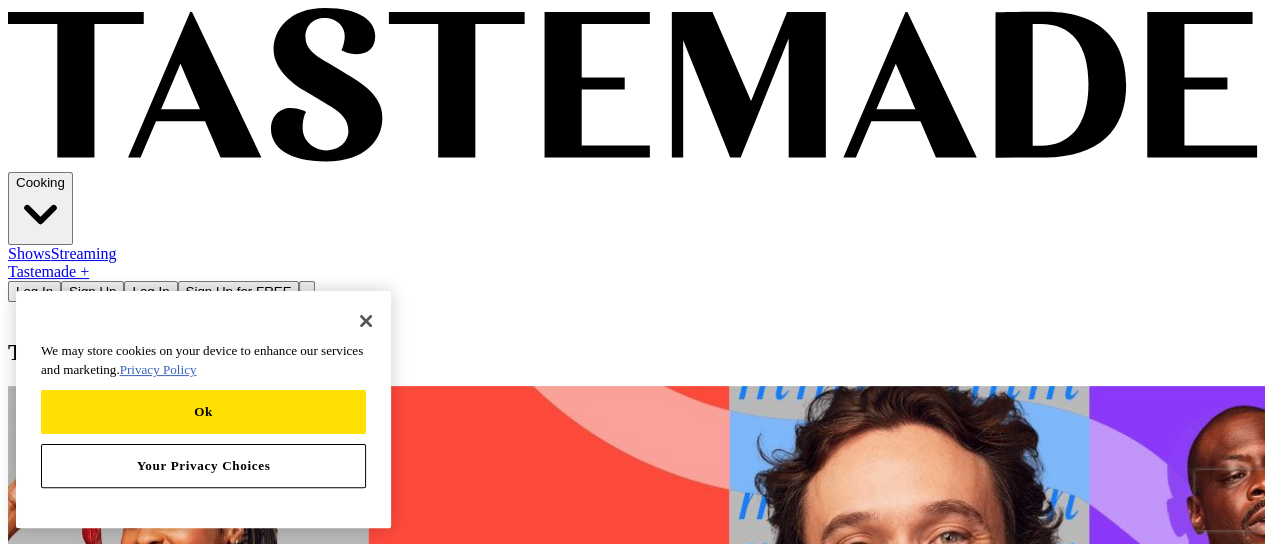 click on "Shows" at bounding box center (29, 253) 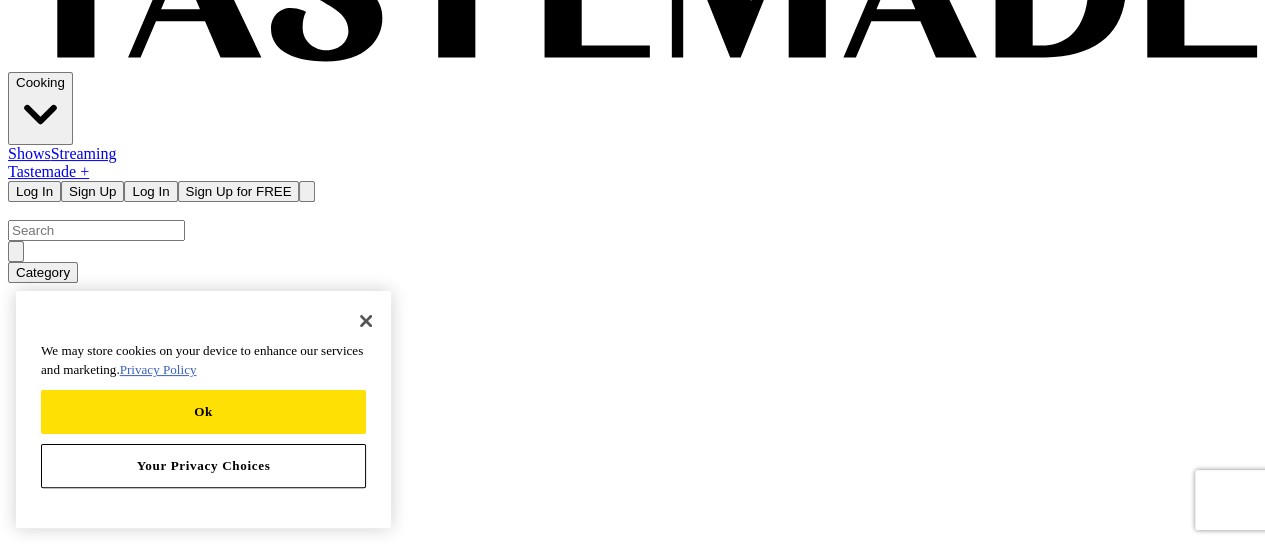 scroll, scrollTop: 200, scrollLeft: 0, axis: vertical 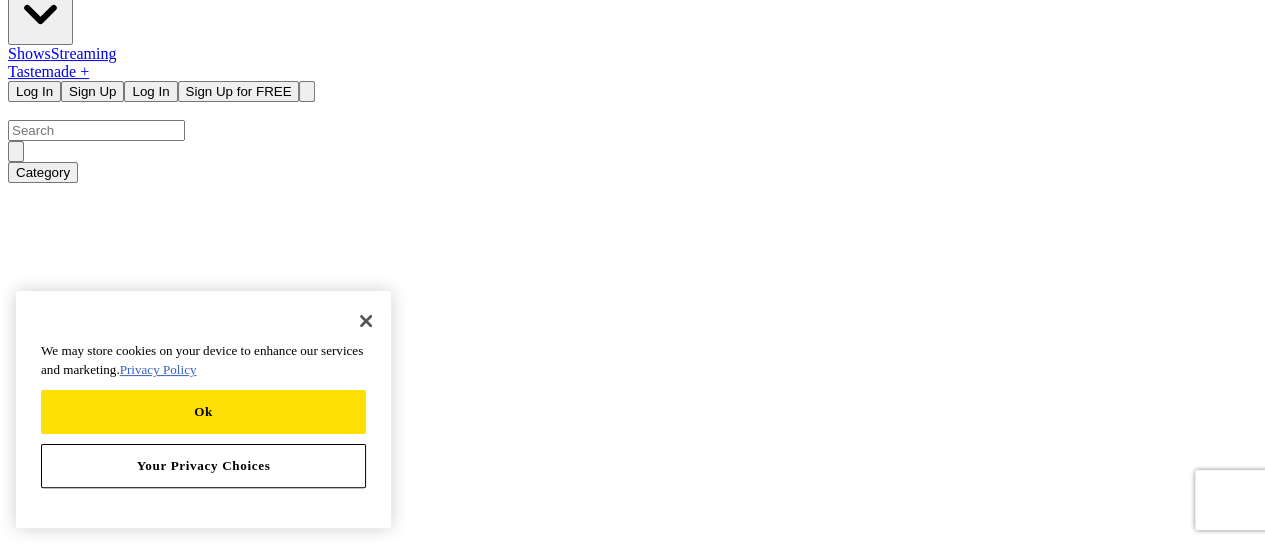 click on "Category Shows Search Search" at bounding box center (632, 1433) 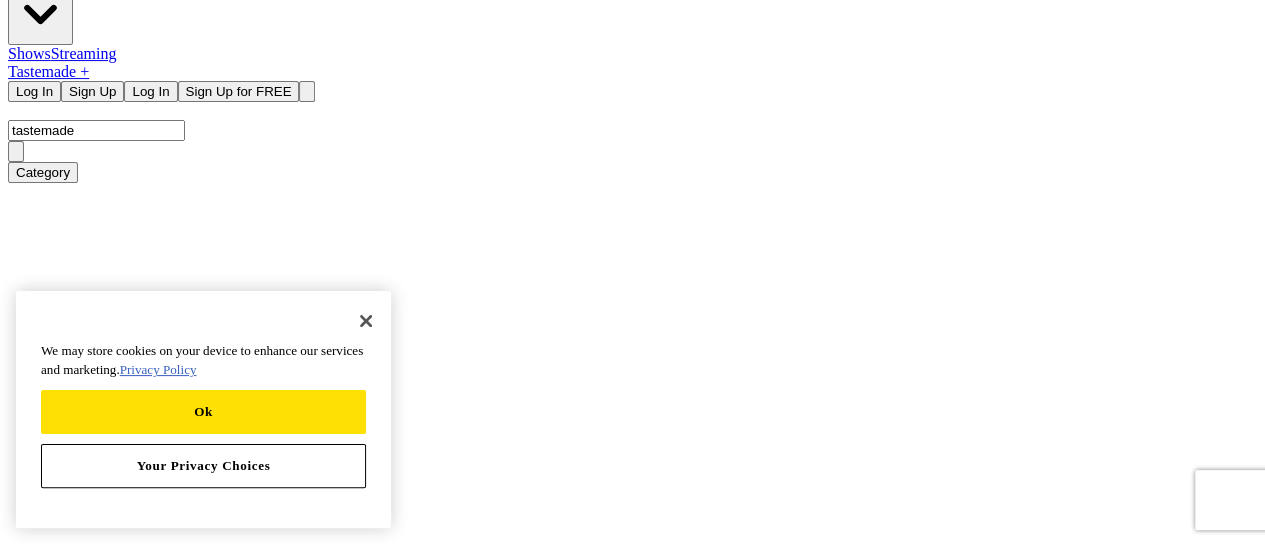 type on "tastemade" 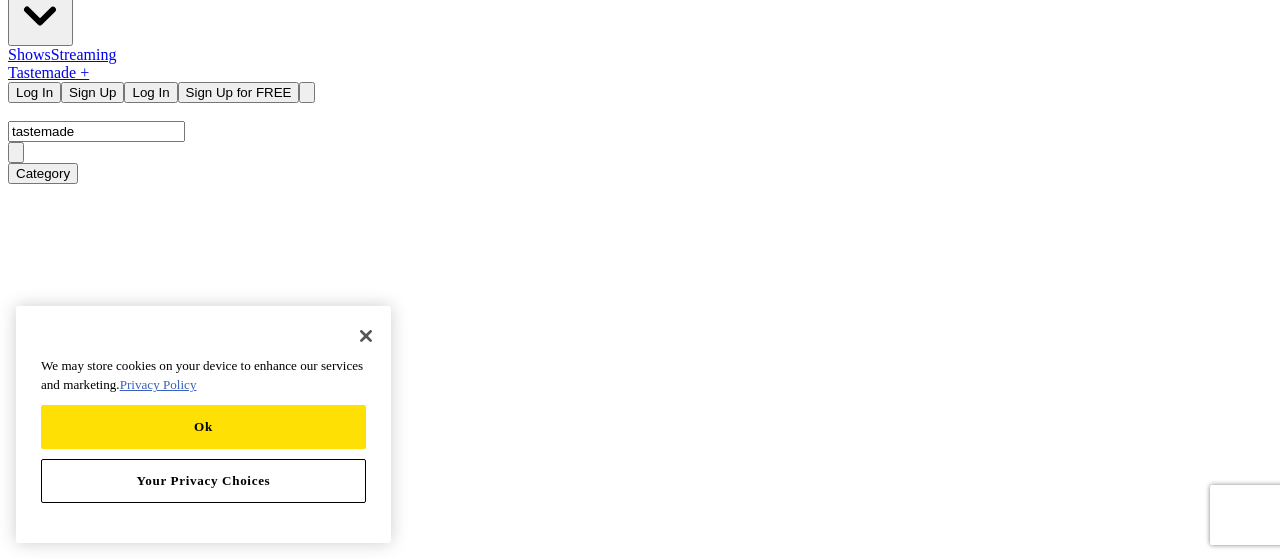 click on "Shows" at bounding box center [36, 1462] 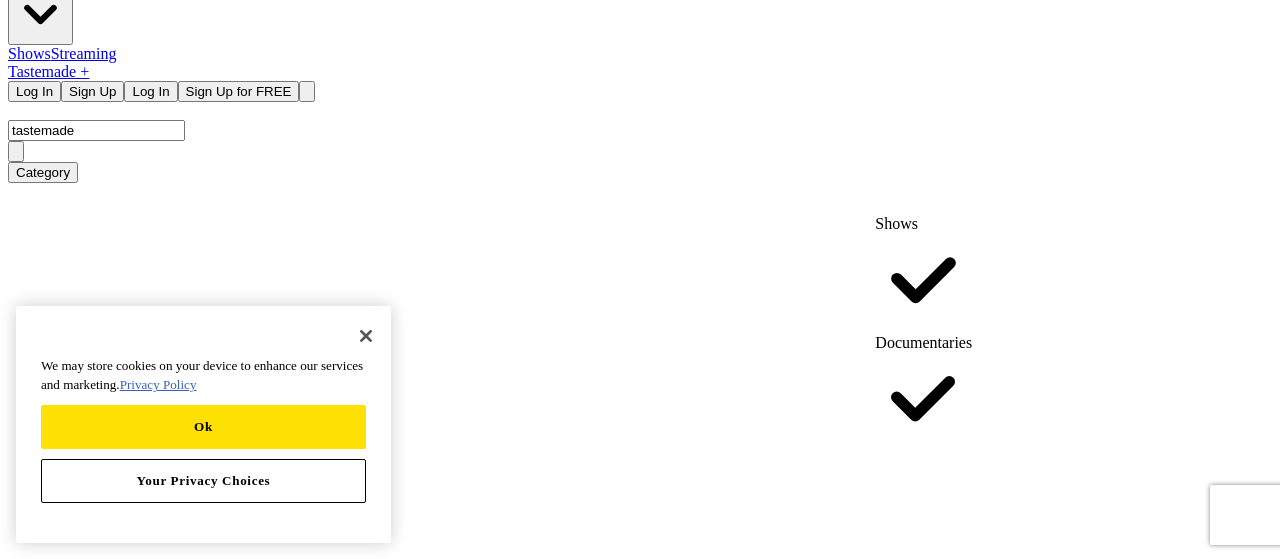 click on "tastemade Category Shows Search Search" at bounding box center [632, 1433] 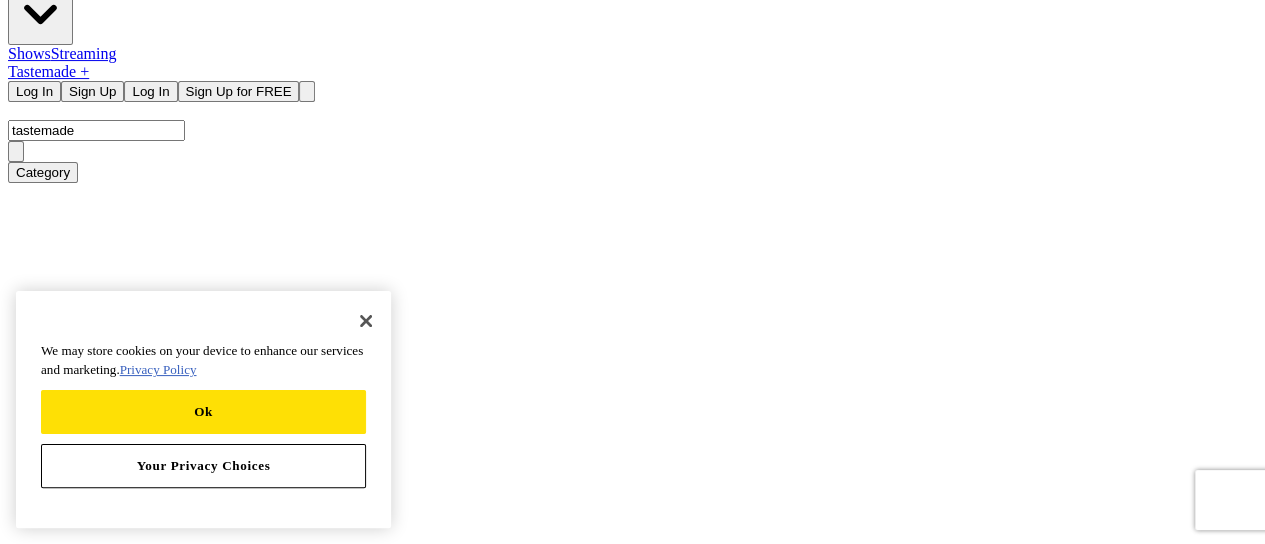click on "Search" at bounding box center (30, 2718) 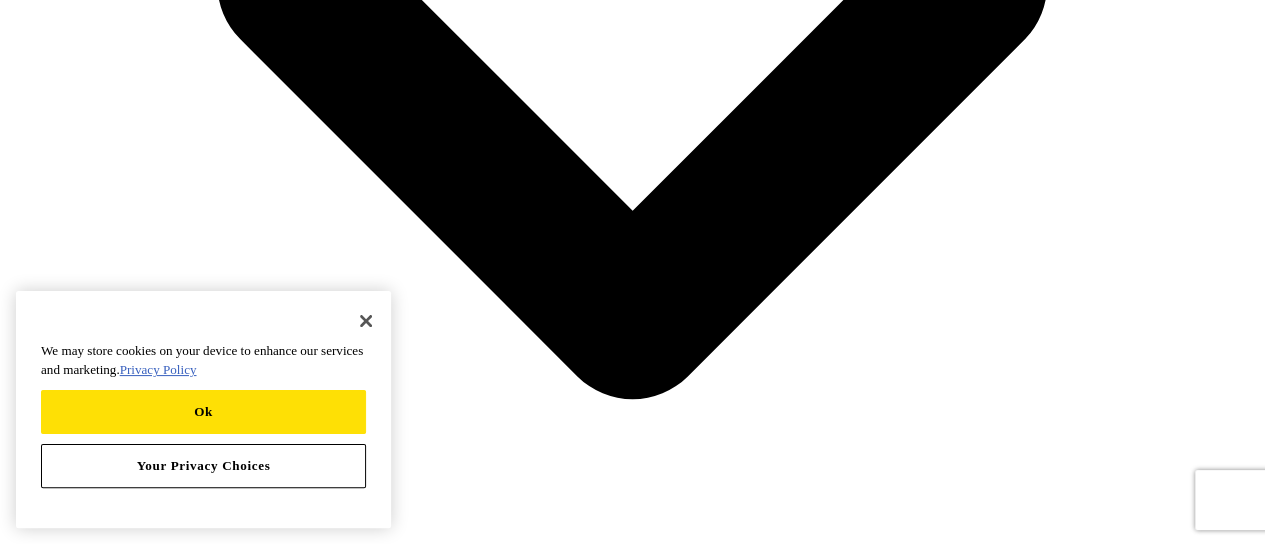 scroll, scrollTop: 900, scrollLeft: 0, axis: vertical 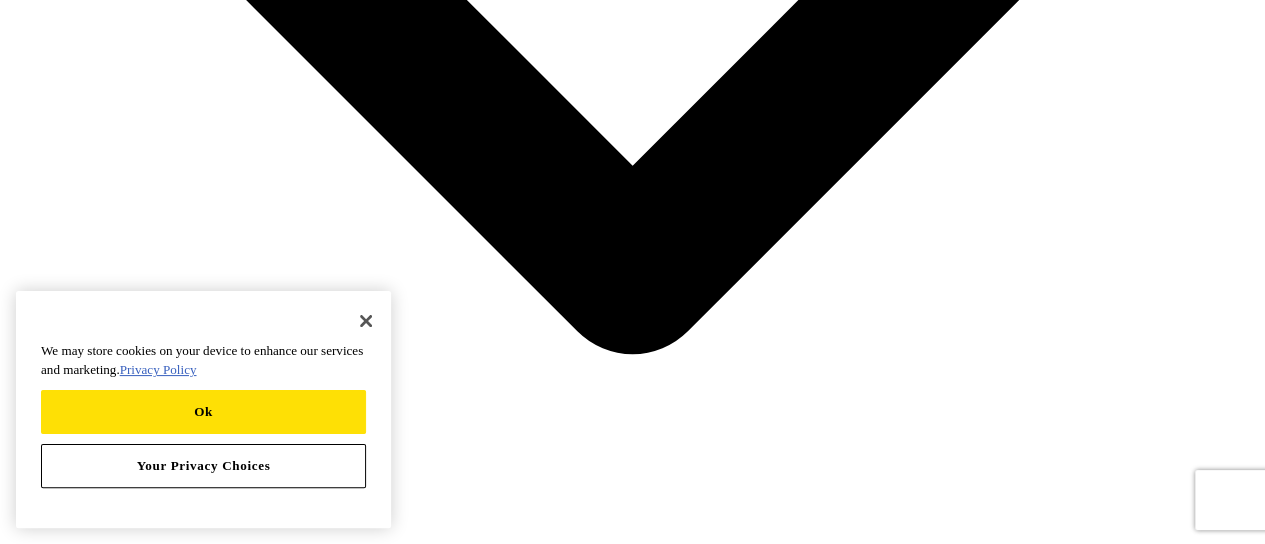 click on "5 Episodes" at bounding box center [632, 4318] 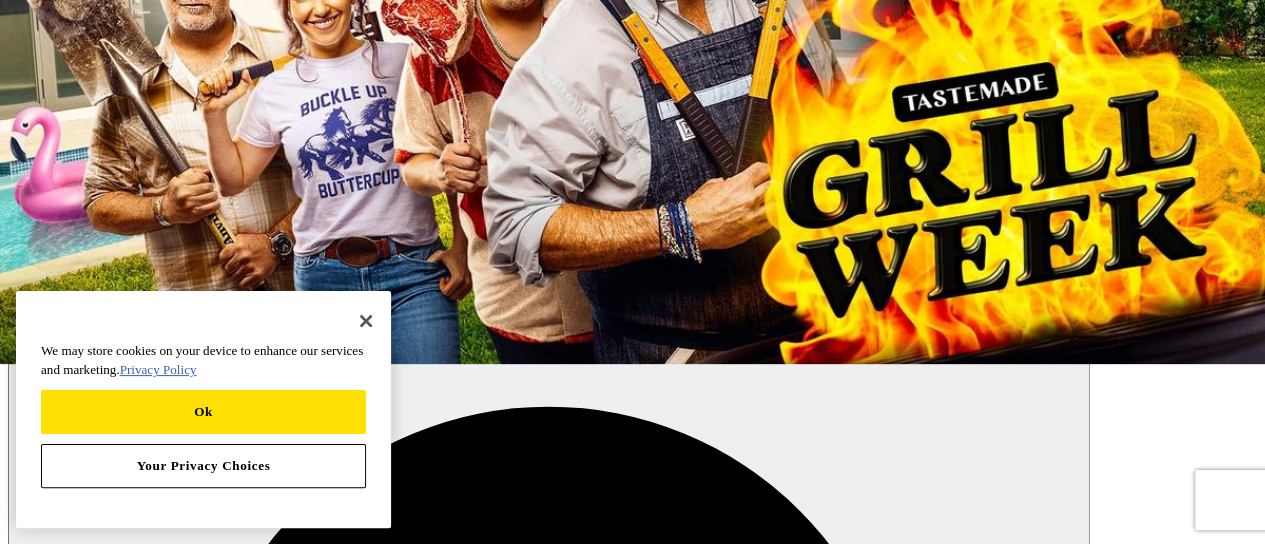scroll, scrollTop: 200, scrollLeft: 0, axis: vertical 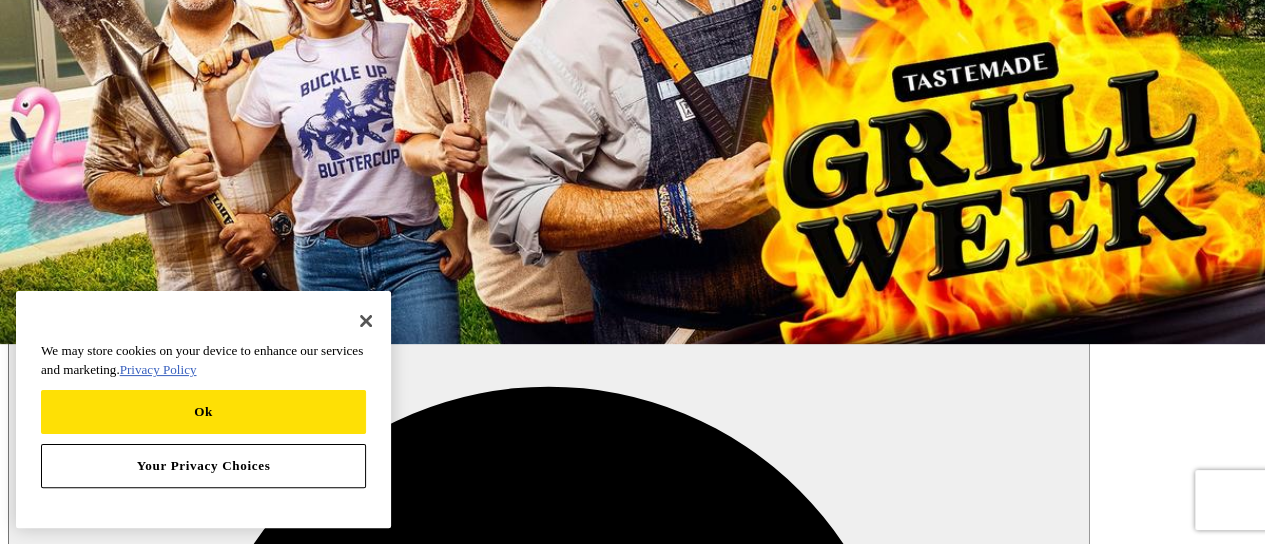 click on "Watch Now" at bounding box center (549, 1284) 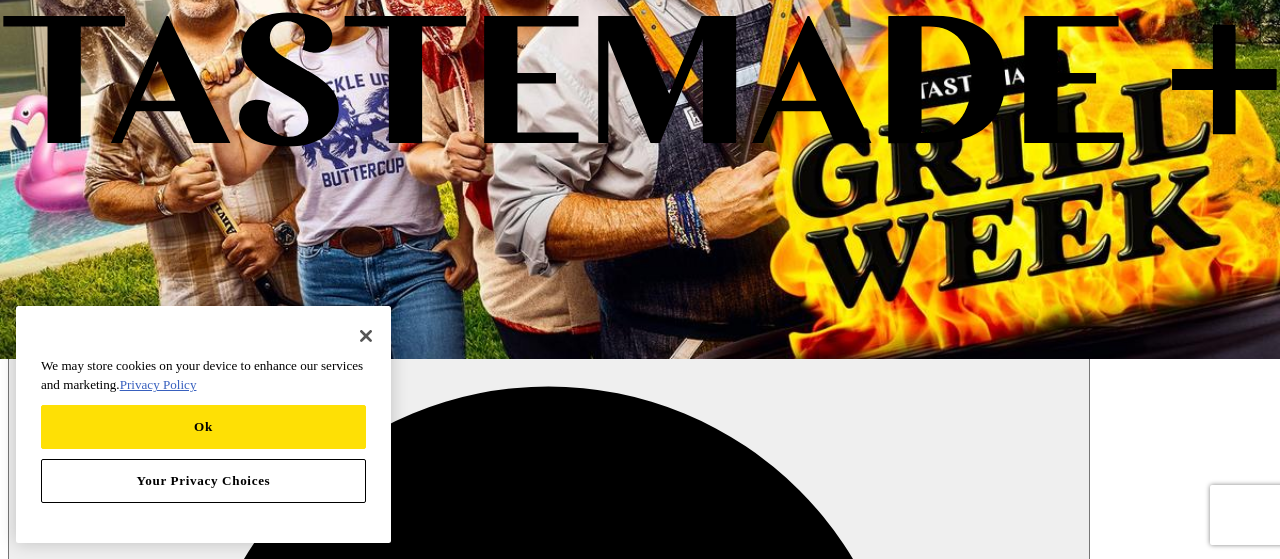 click at bounding box center (632, 15936) 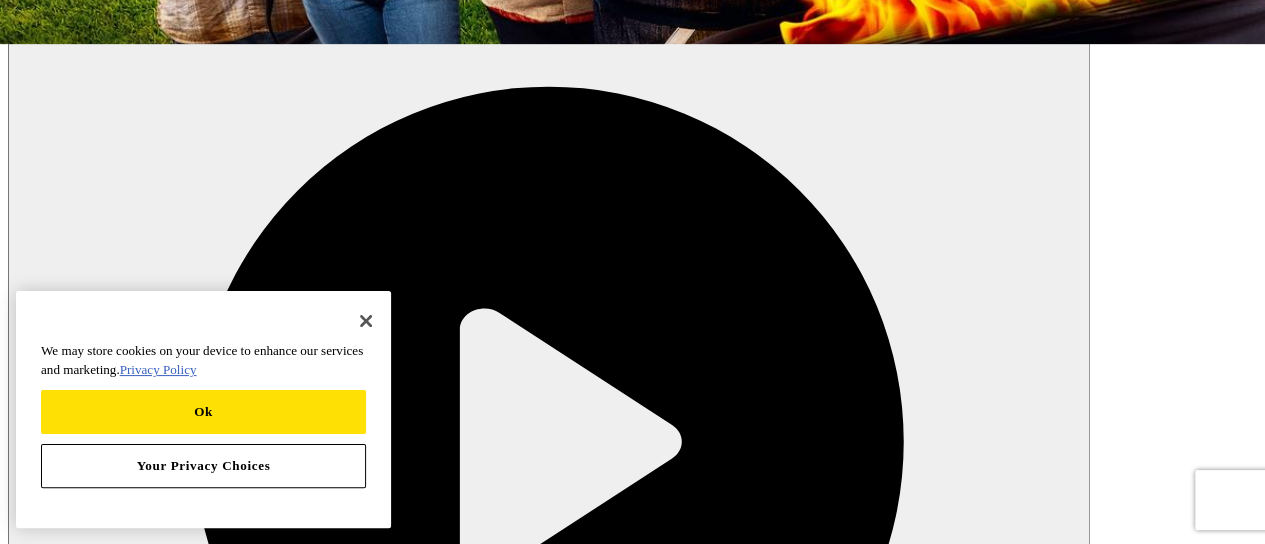 scroll, scrollTop: 600, scrollLeft: 0, axis: vertical 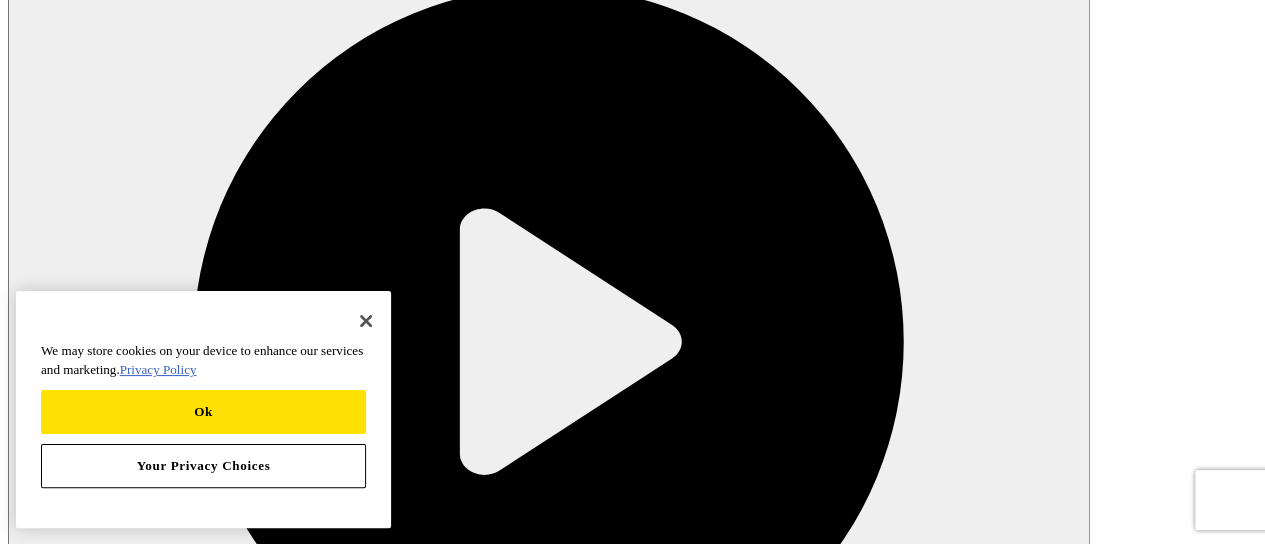 click at bounding box center (16, 2424) 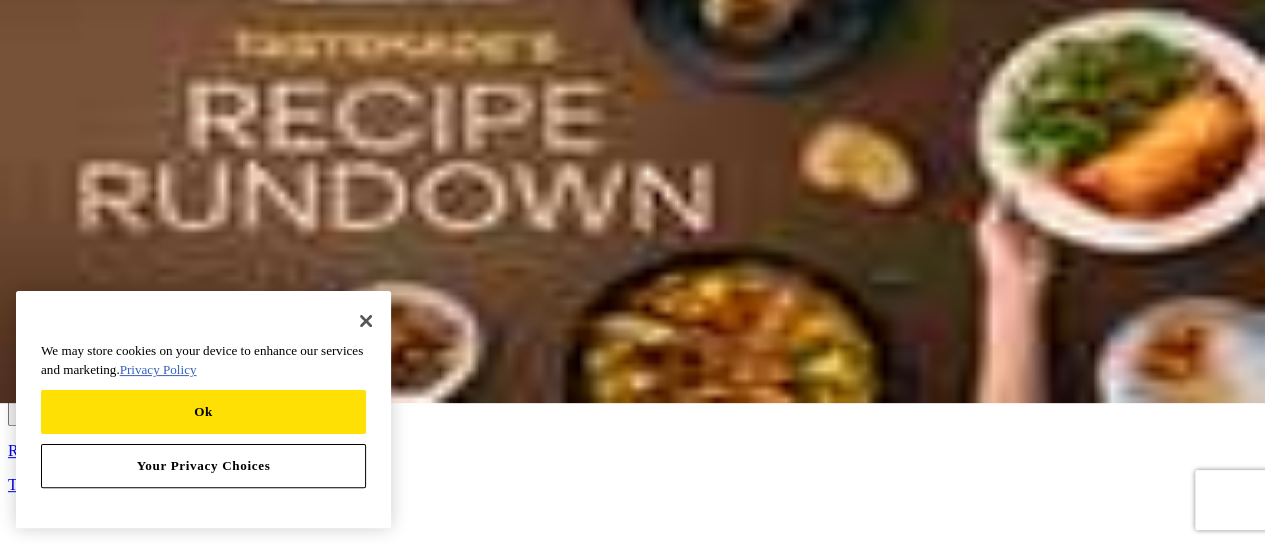 scroll, scrollTop: 300, scrollLeft: 0, axis: vertical 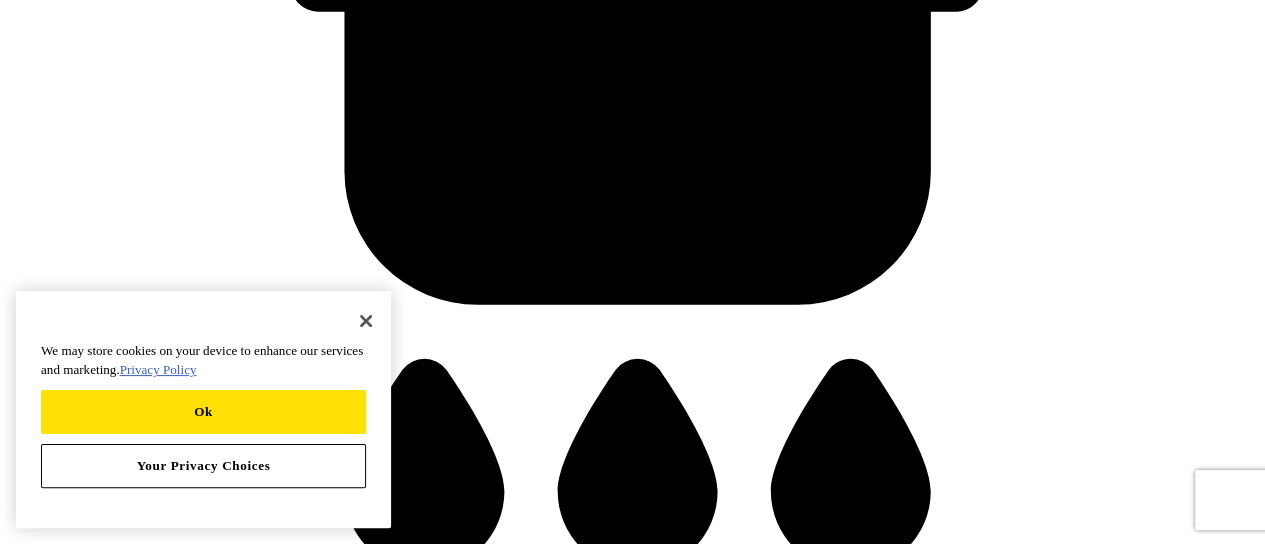 click at bounding box center (16, 8132) 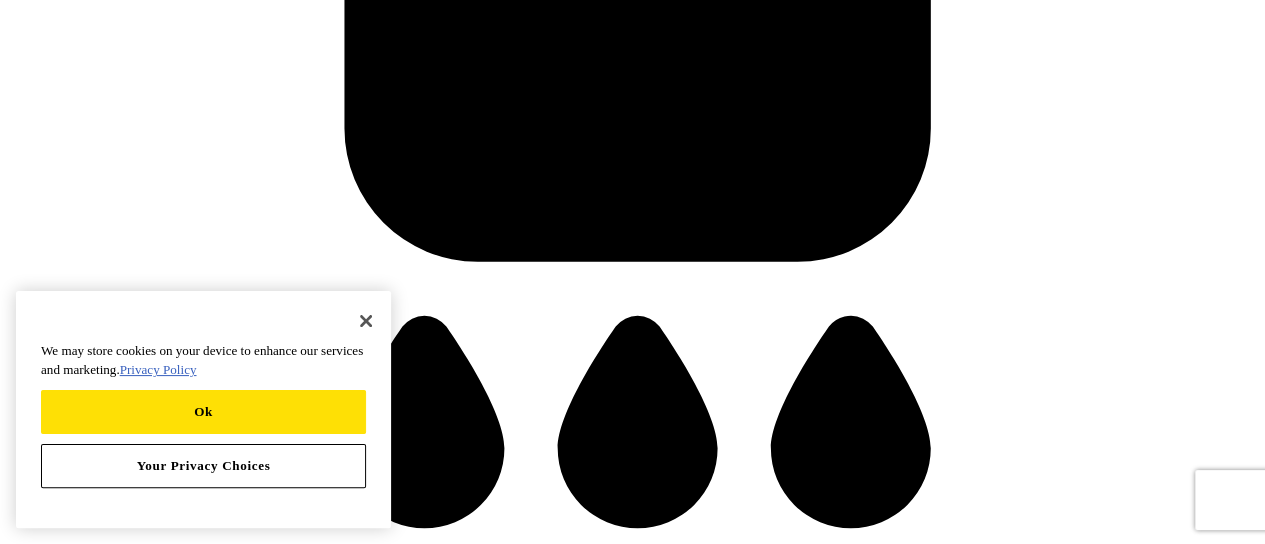 scroll, scrollTop: 0, scrollLeft: 0, axis: both 